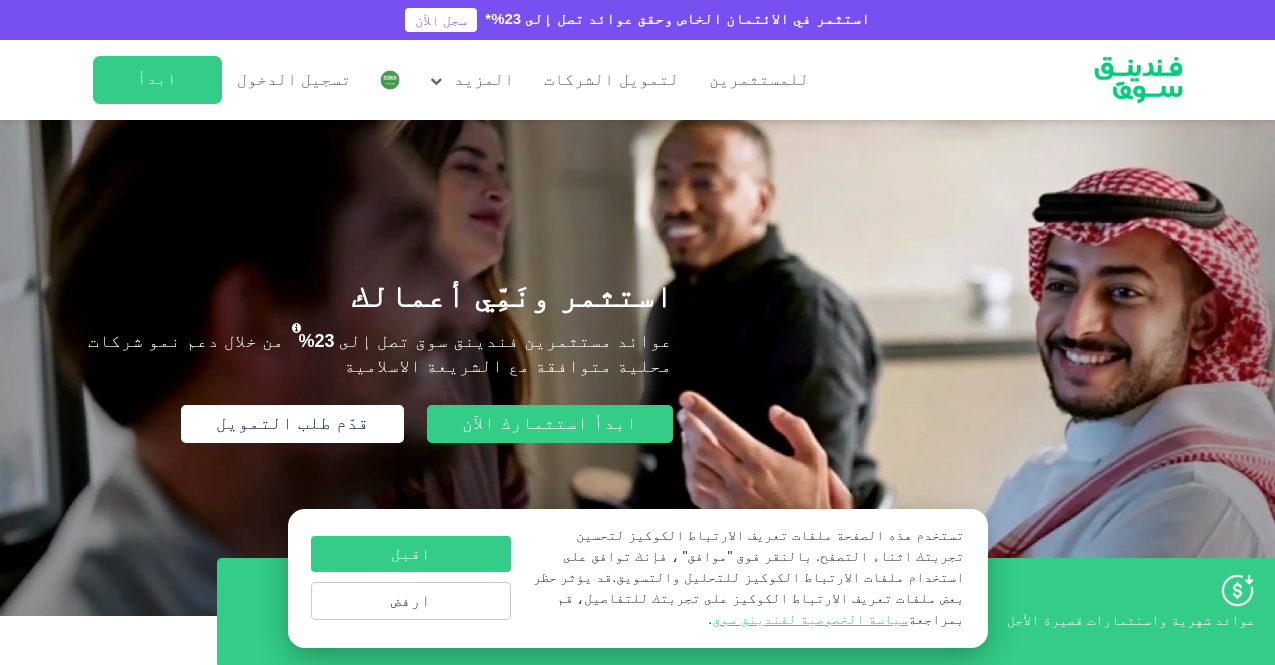 scroll, scrollTop: 0, scrollLeft: 0, axis: both 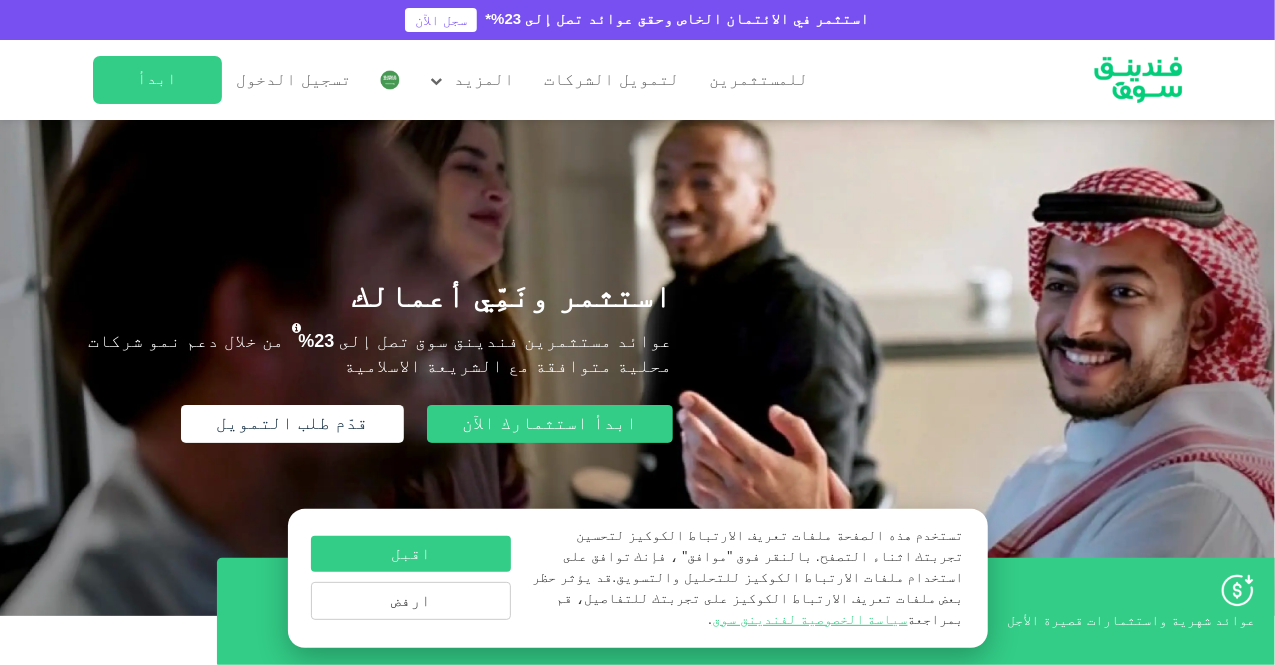 click at bounding box center (390, 80) 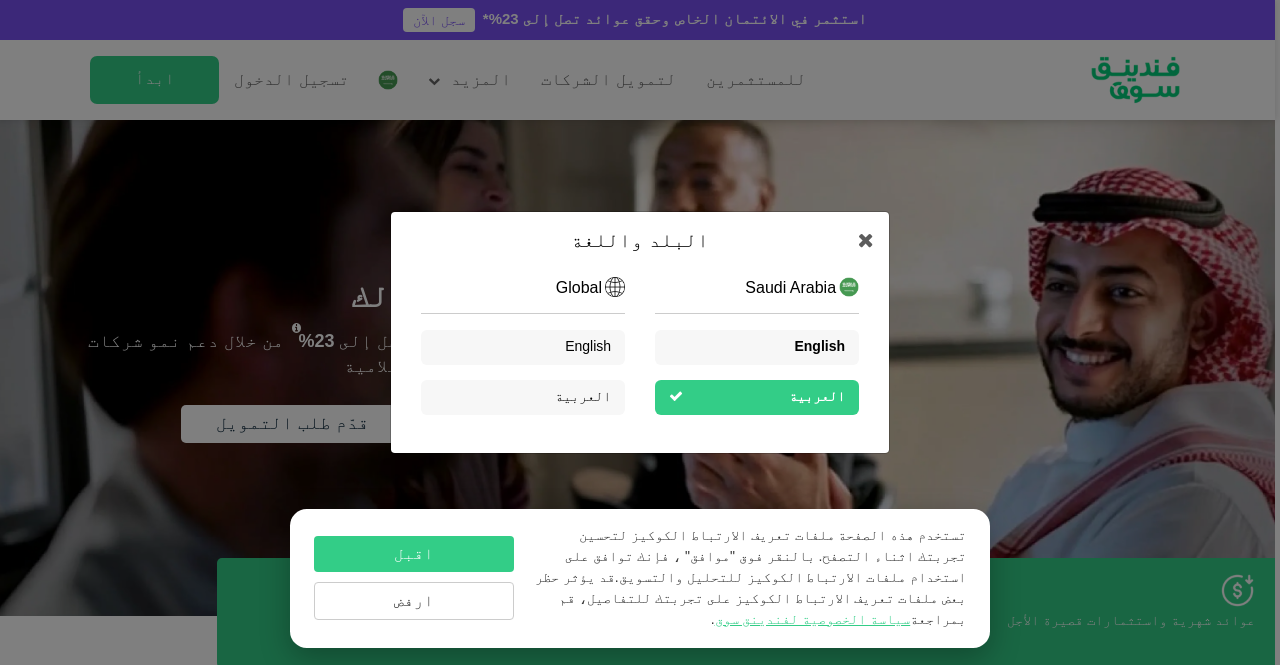 click on "English" at bounding box center [757, 347] 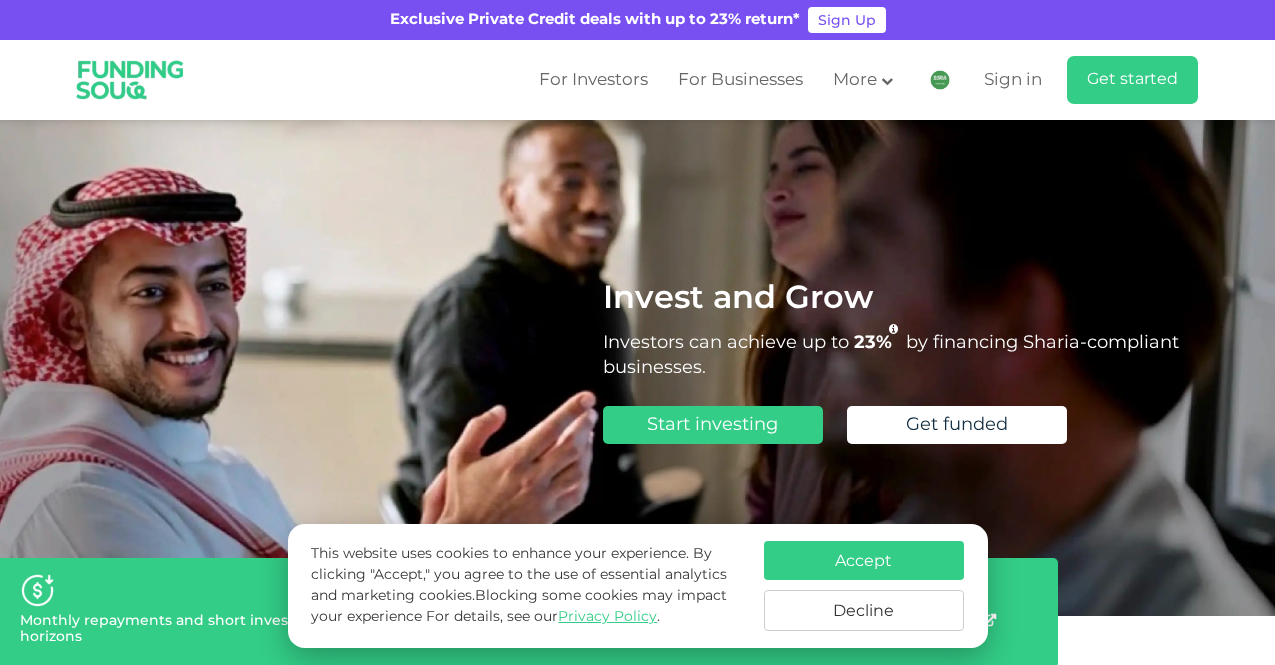 scroll, scrollTop: 0, scrollLeft: 0, axis: both 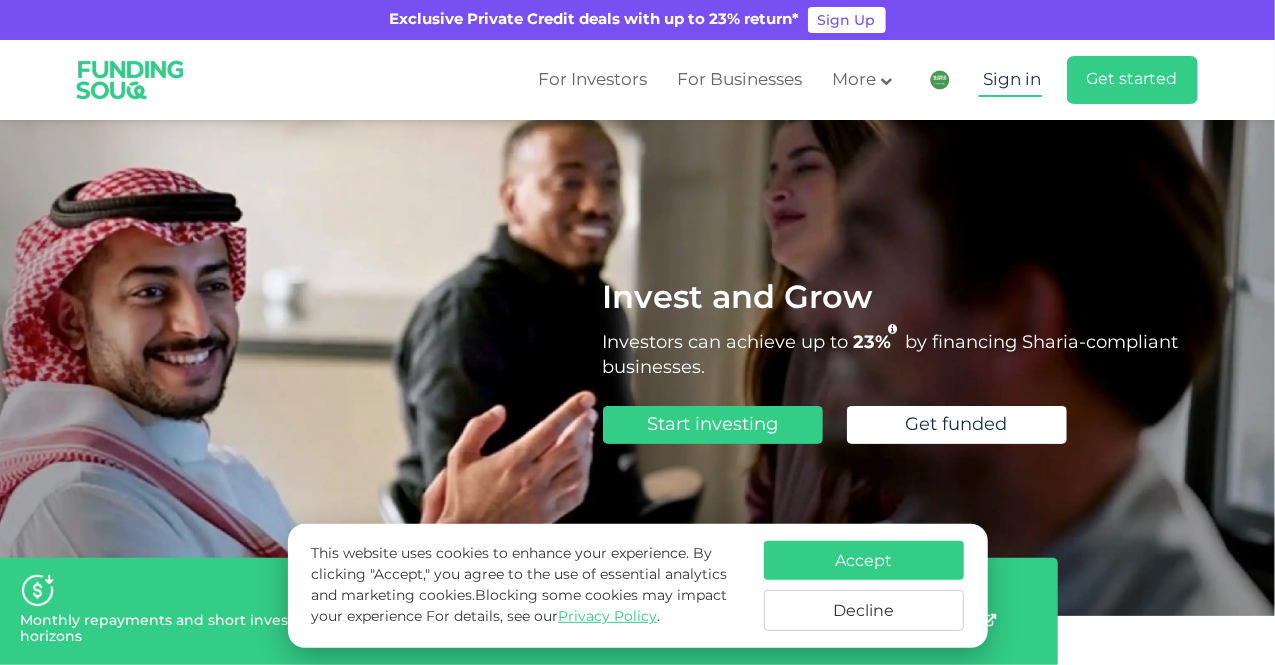 click on "Sign in" at bounding box center [1013, 80] 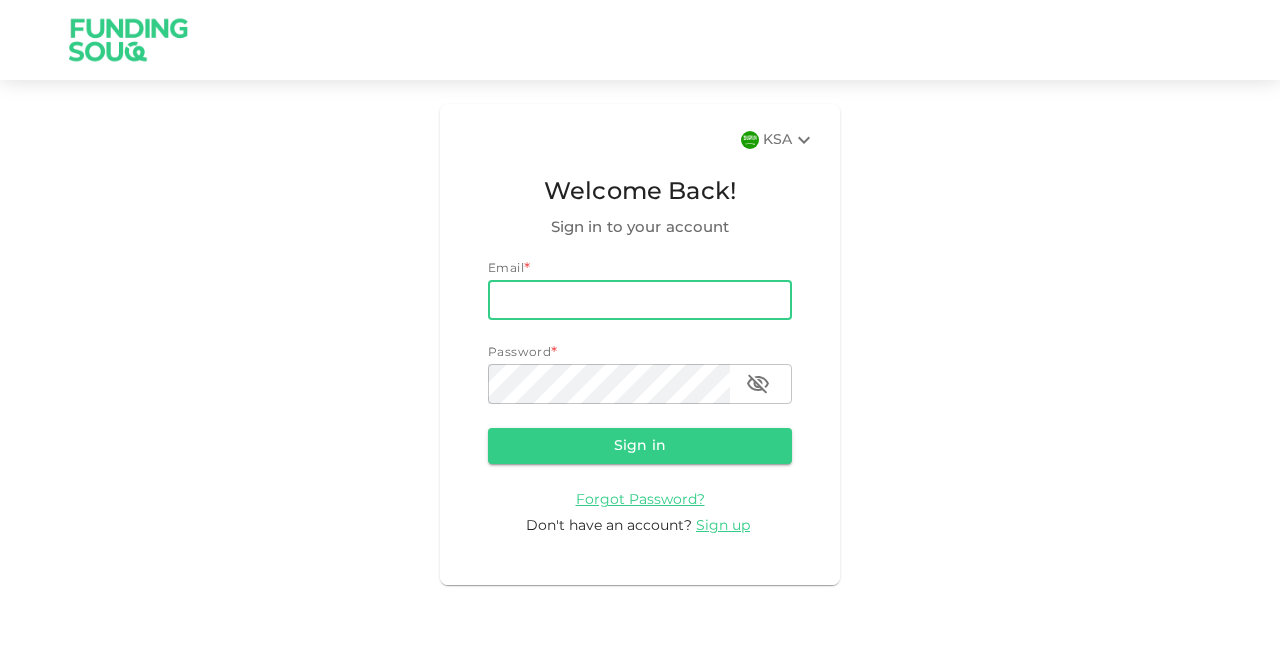 scroll, scrollTop: 0, scrollLeft: 0, axis: both 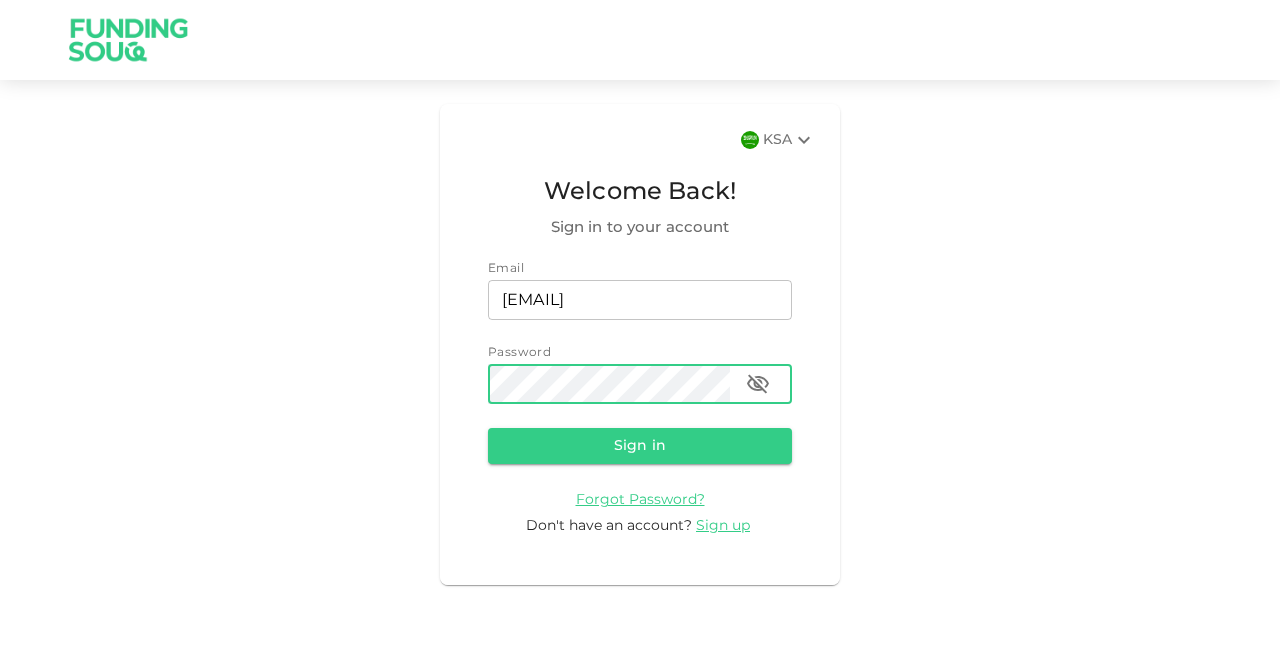 click on "Sign in" at bounding box center (640, 446) 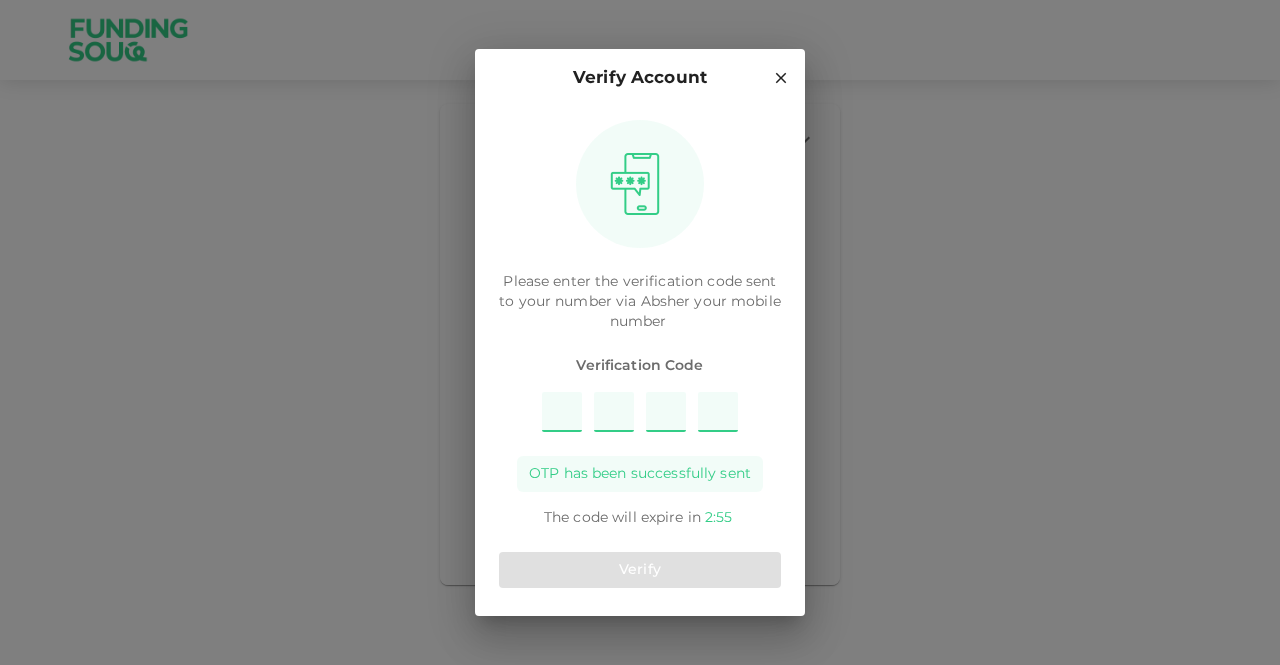 type on "7" 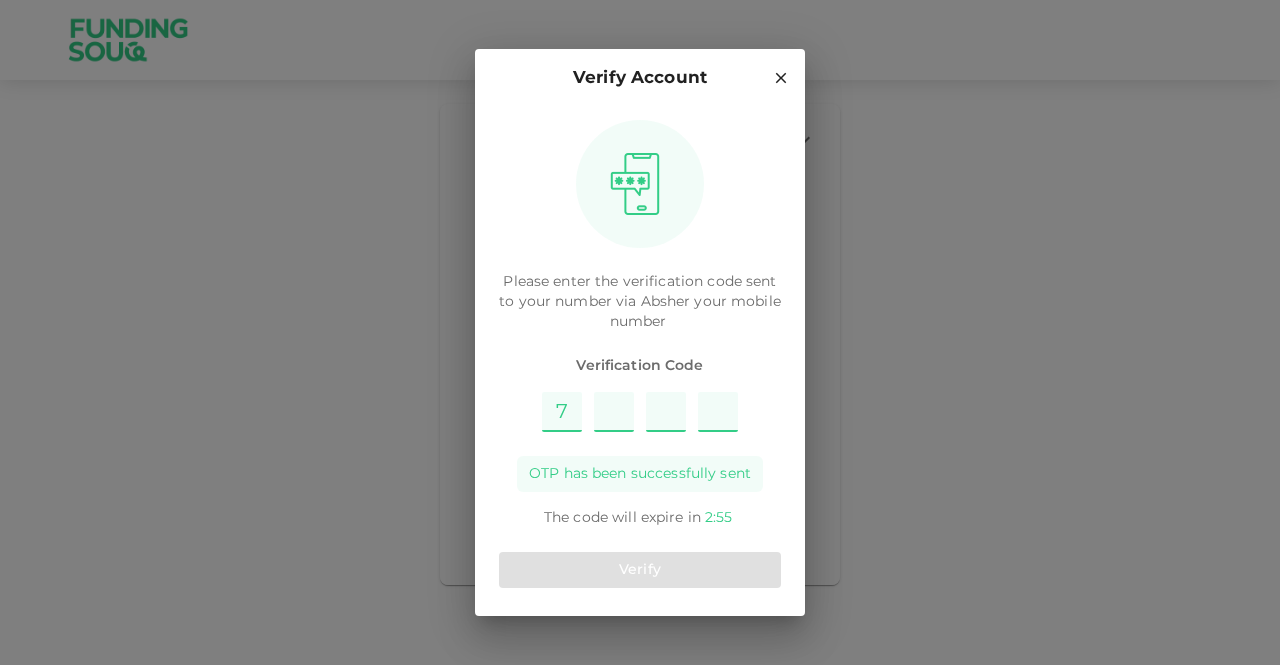 type on "9" 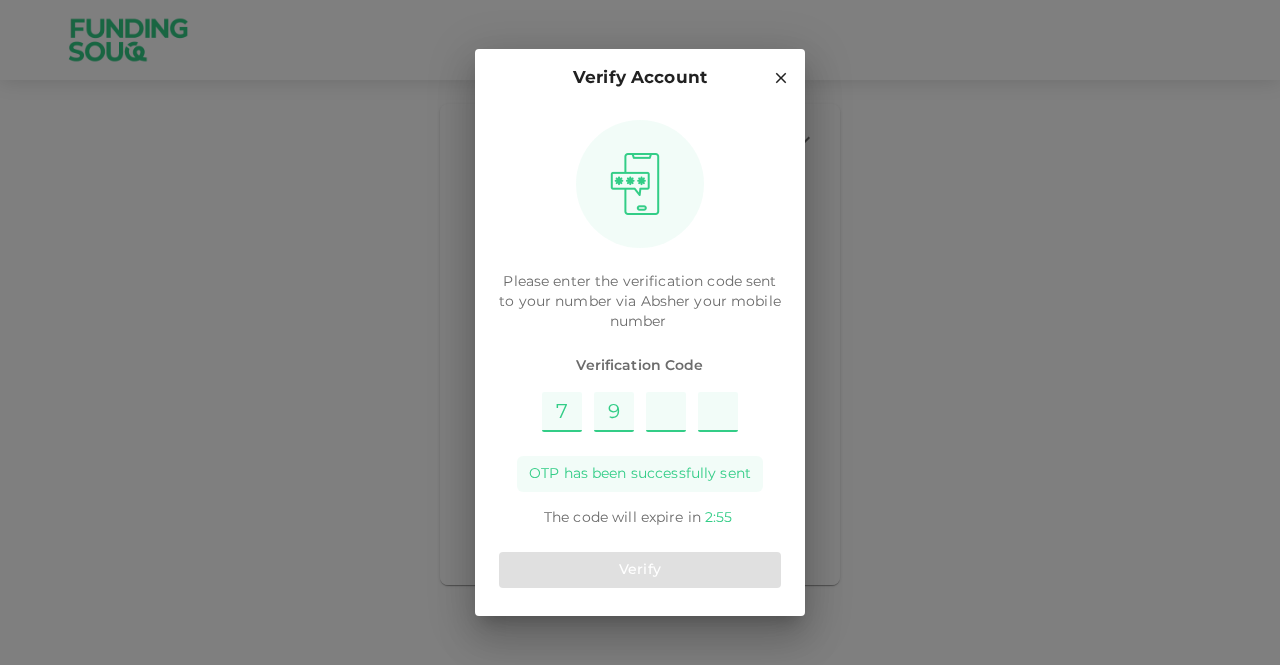 type on "1" 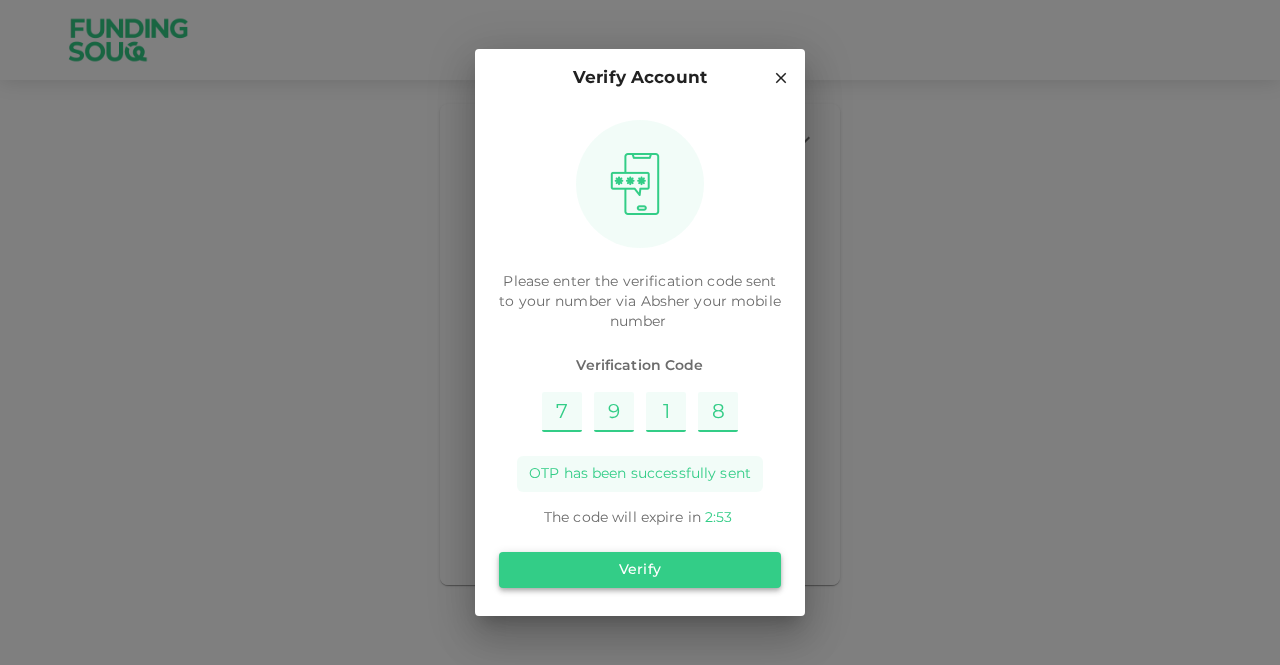 type on "8" 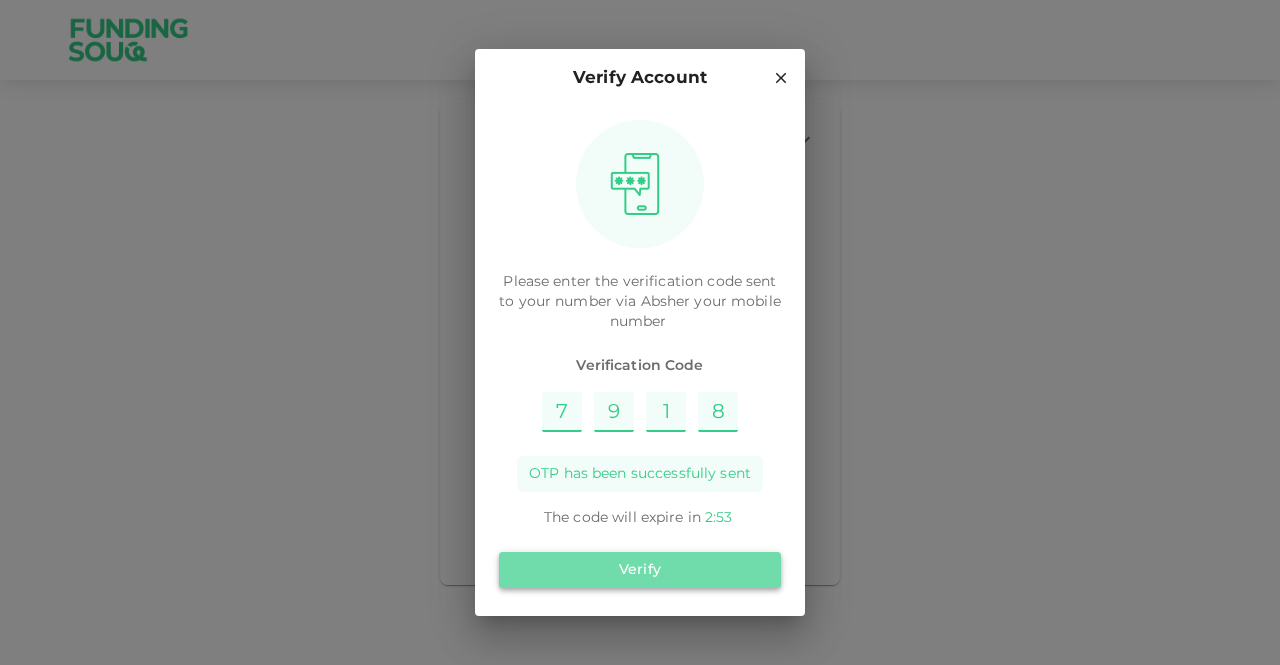 click on "Verify" at bounding box center (640, 570) 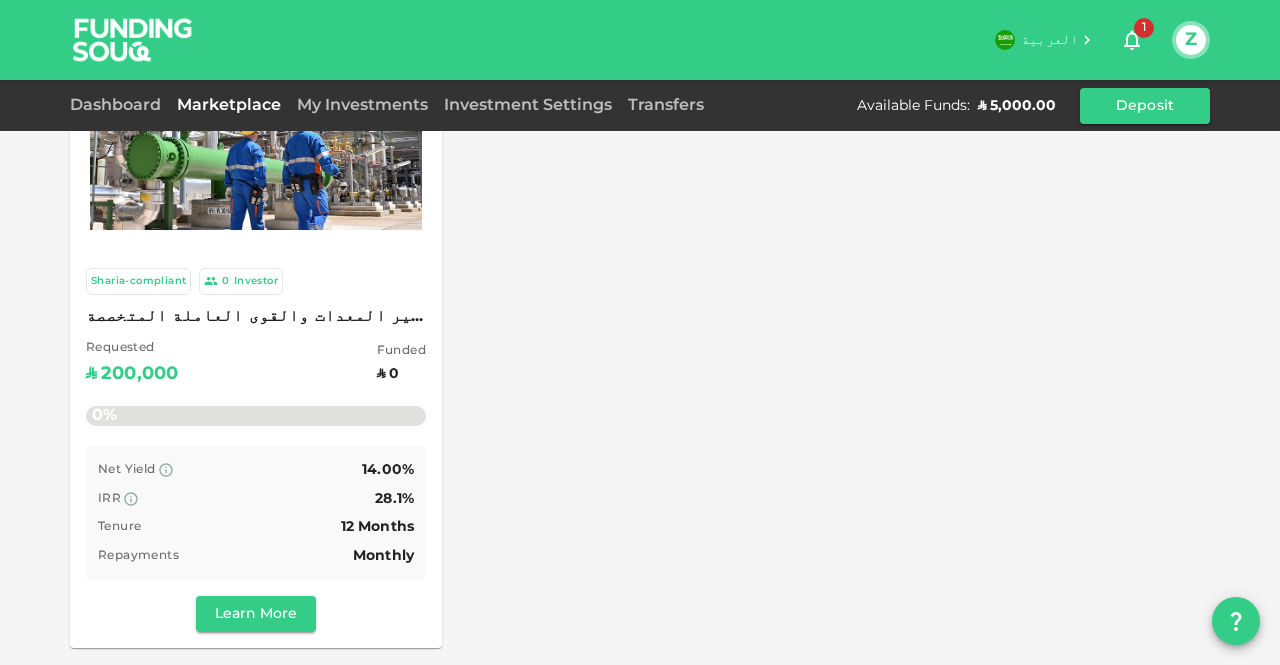 scroll, scrollTop: 0, scrollLeft: 0, axis: both 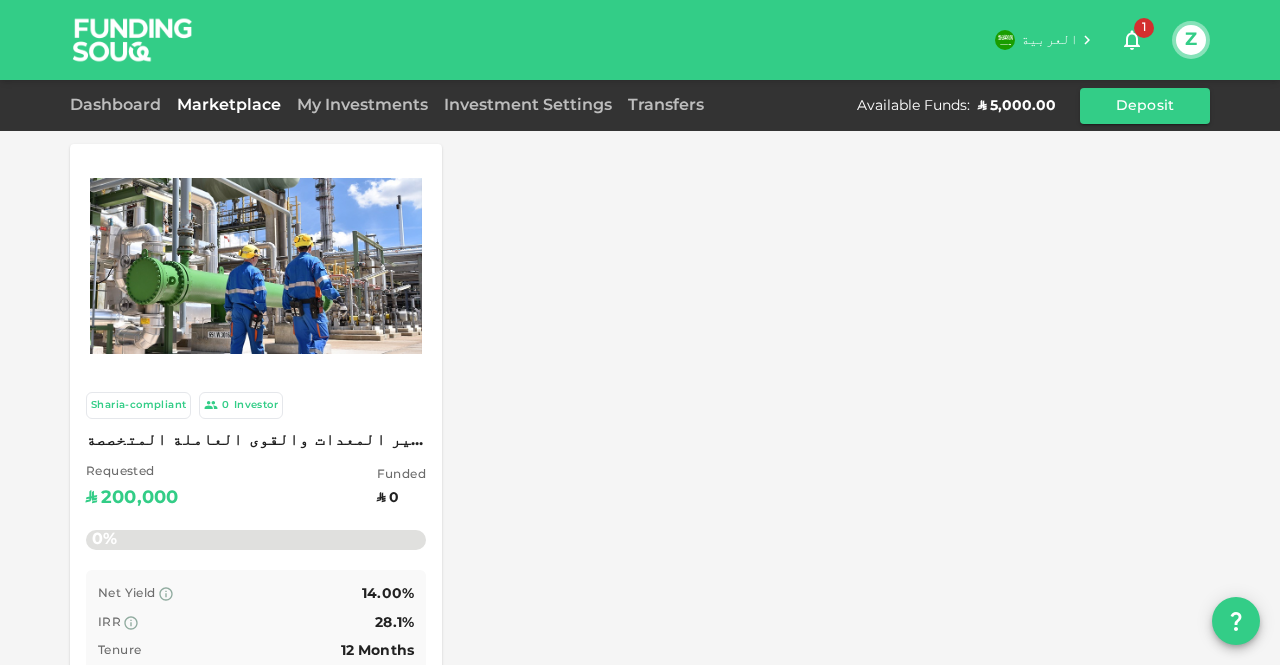 click on "My Investments" at bounding box center (362, 106) 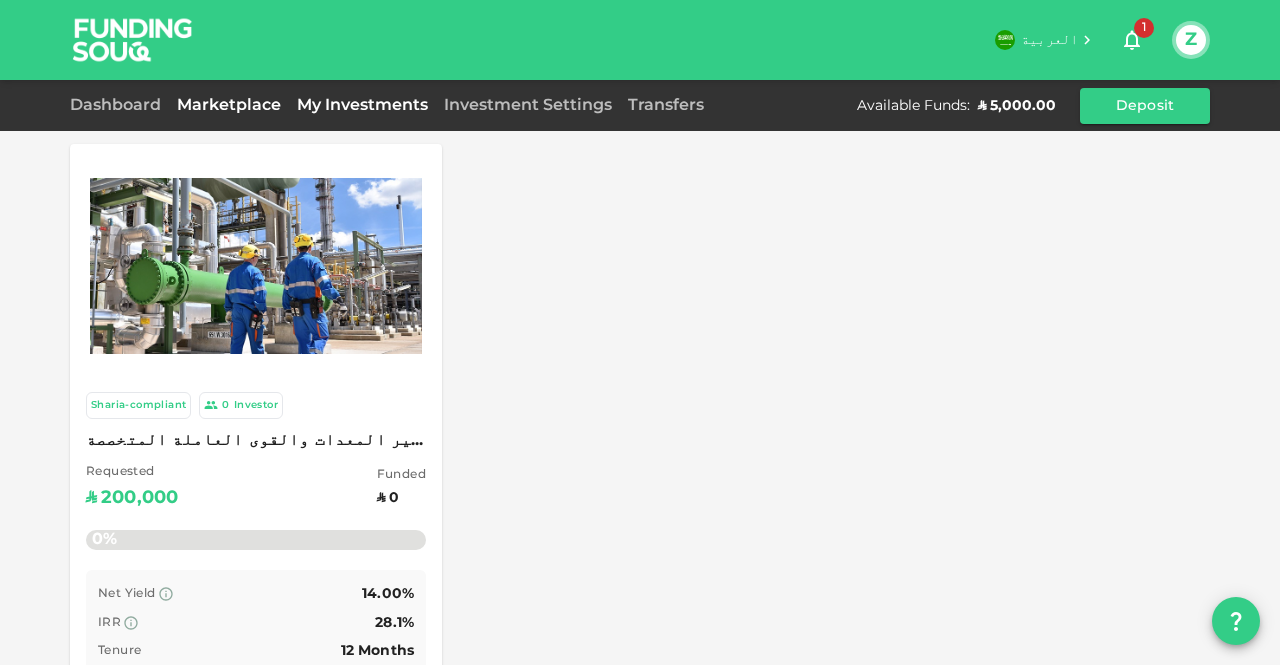 click on "My Investments" at bounding box center (362, 105) 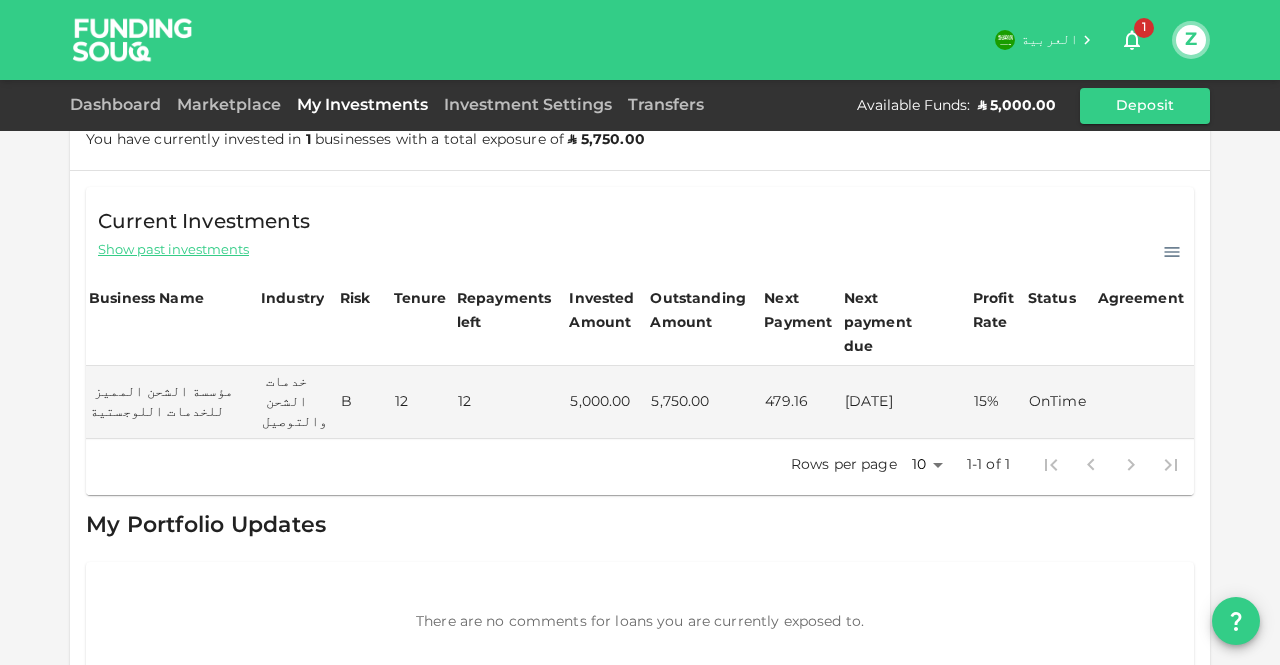 scroll, scrollTop: 0, scrollLeft: 0, axis: both 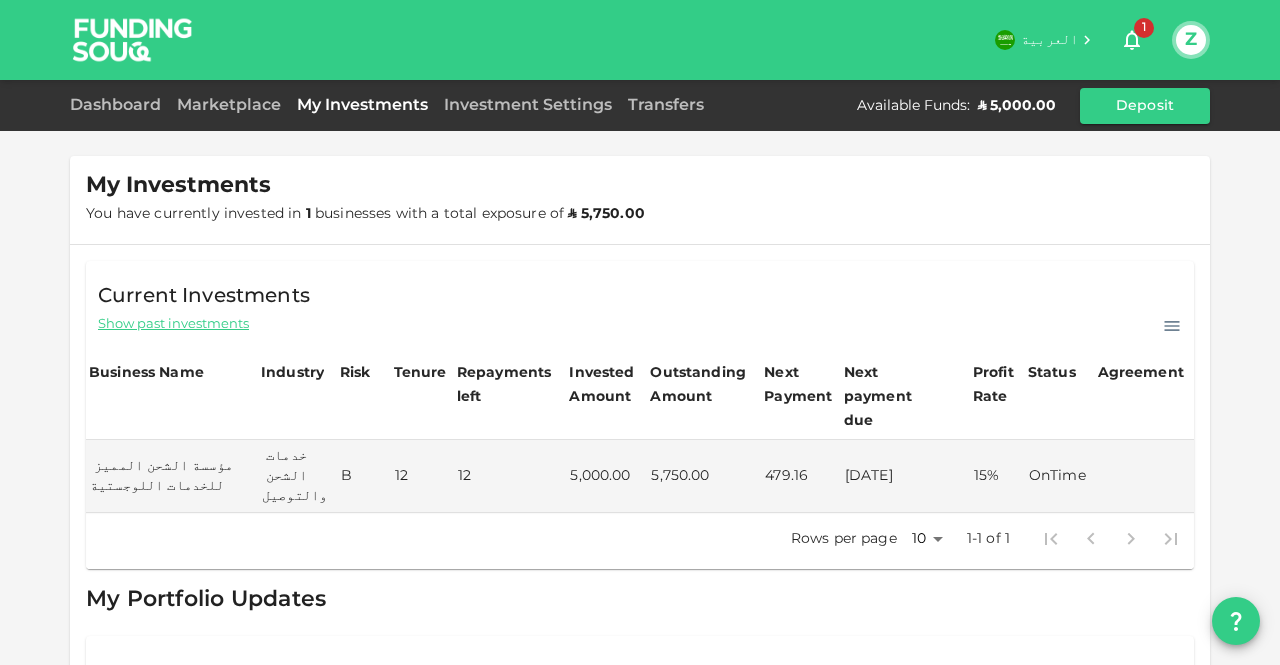 click 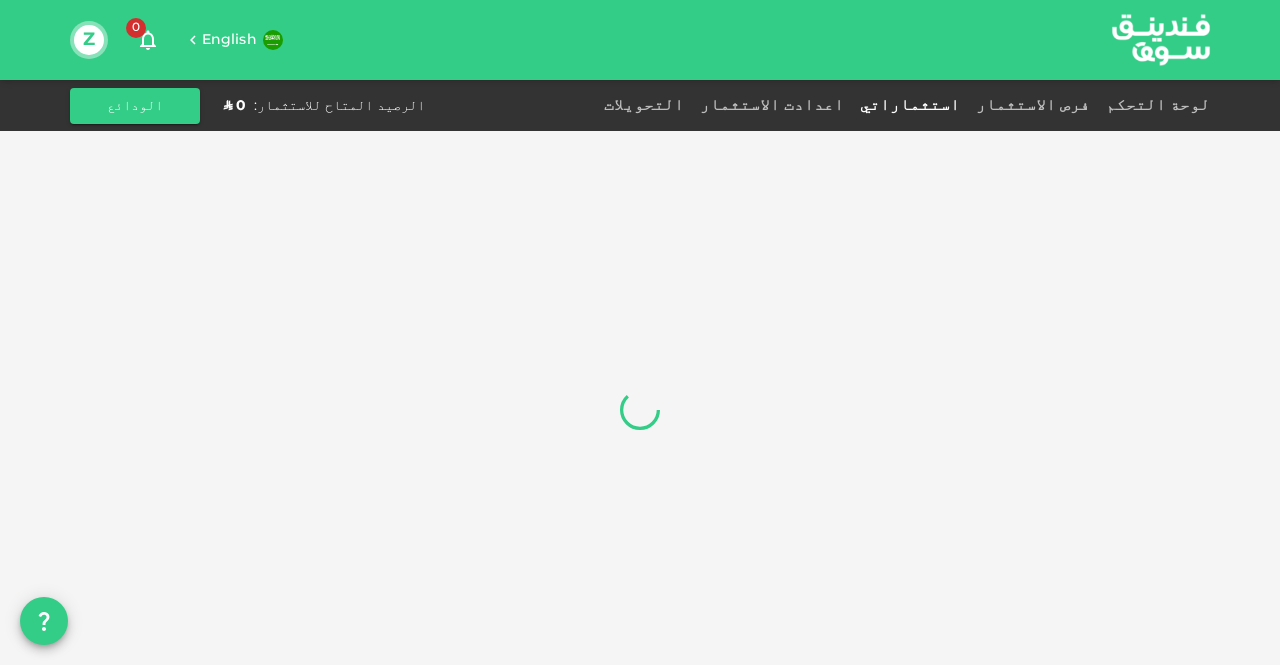 scroll, scrollTop: 0, scrollLeft: 0, axis: both 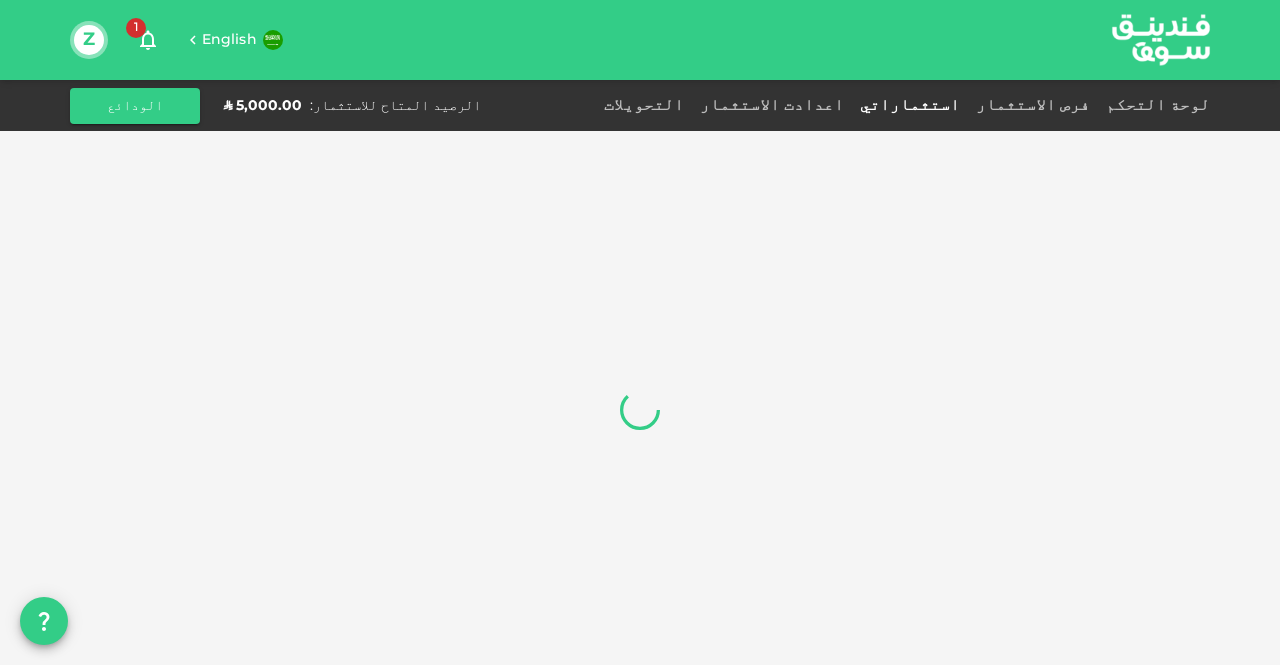 click on "English" at bounding box center [229, 40] 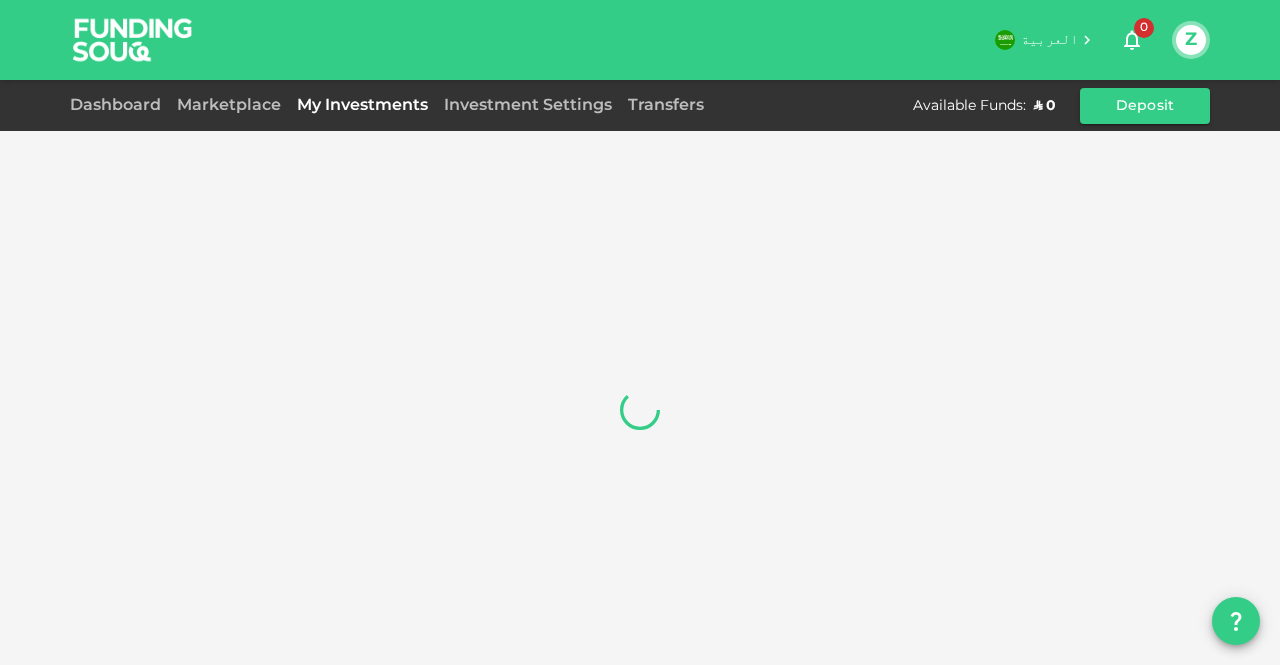 scroll, scrollTop: 0, scrollLeft: 0, axis: both 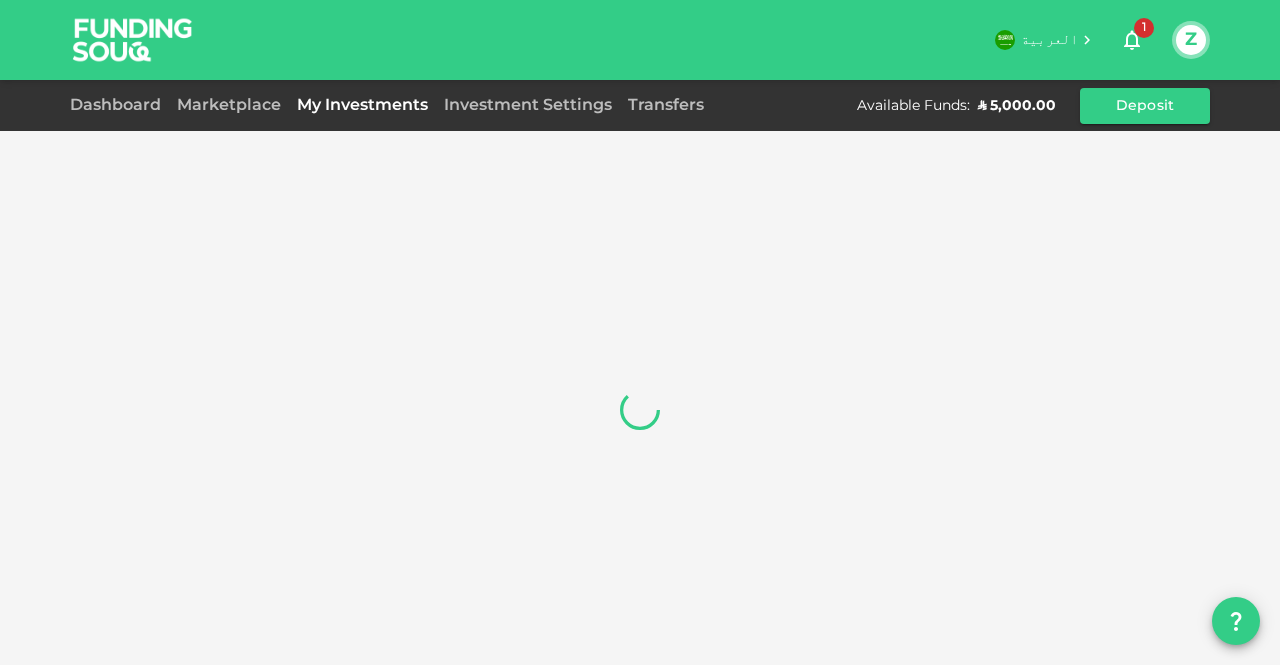 click on "Z" at bounding box center [1191, 40] 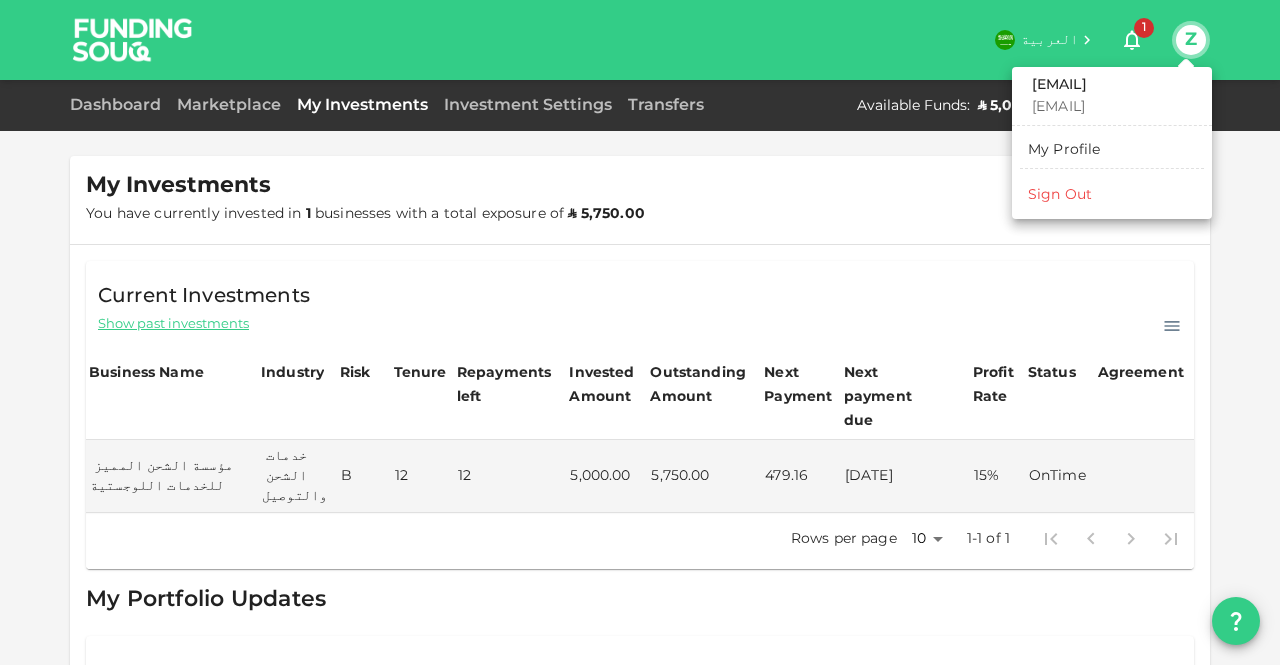 click on "Sign Out" at bounding box center (1112, 195) 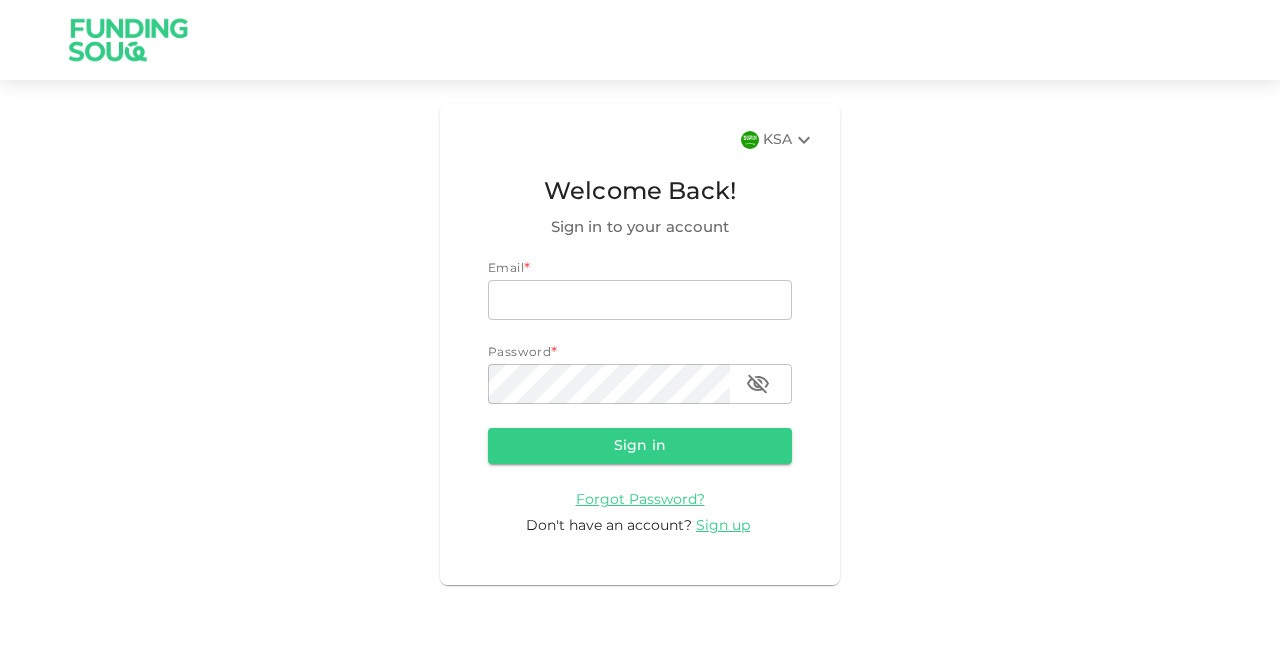 type on "[EMAIL]" 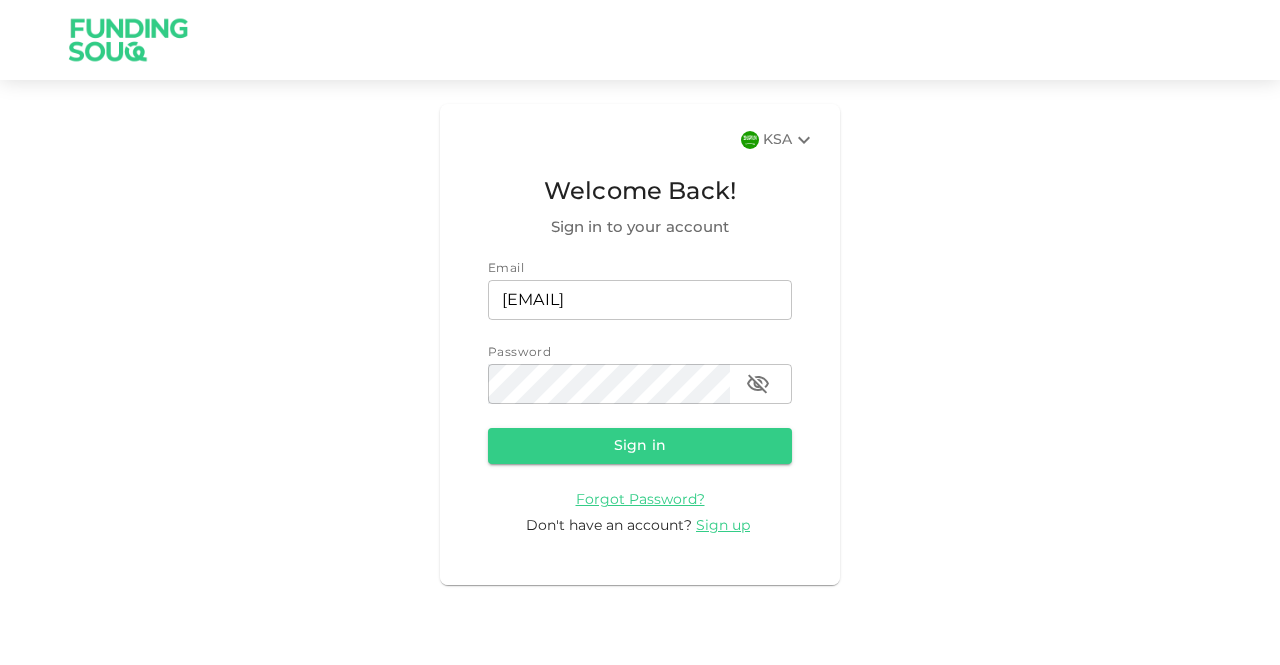 click on "KSA   Welcome Back!   Sign in to your account   Email email zia_1056@hotmail.com email   Password password password Sign in Forgot Password? Don't have an account? Sign up" at bounding box center [640, 344] 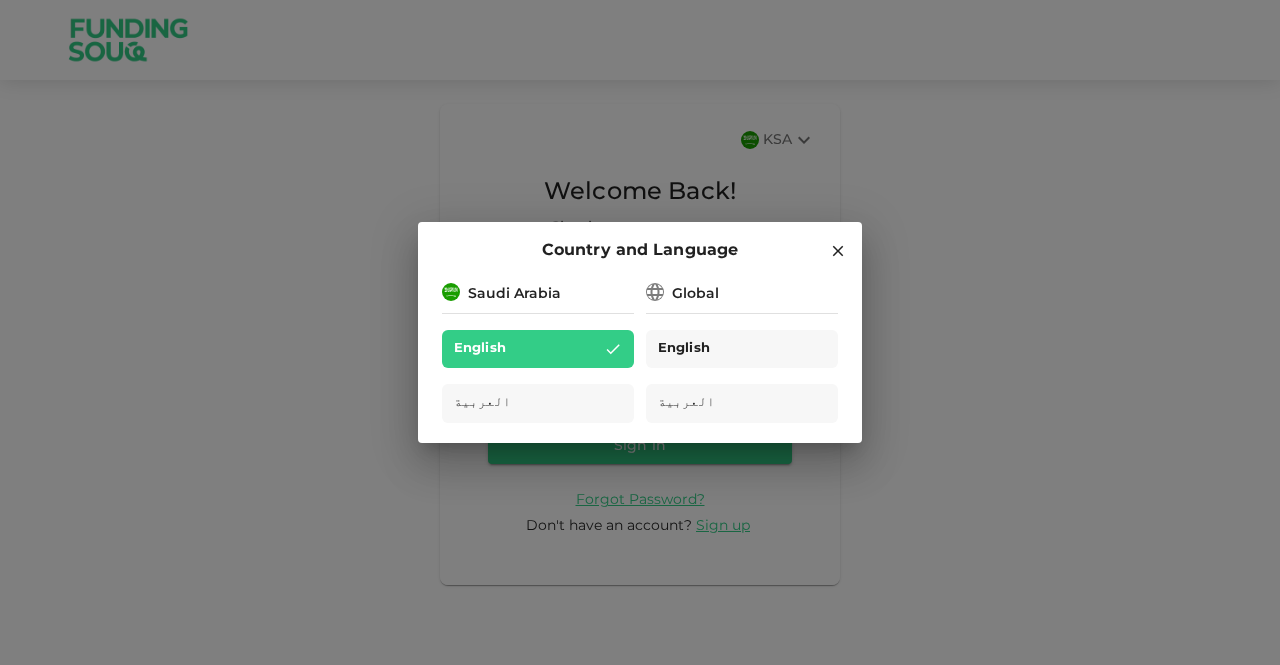 click on "English" at bounding box center (684, 349) 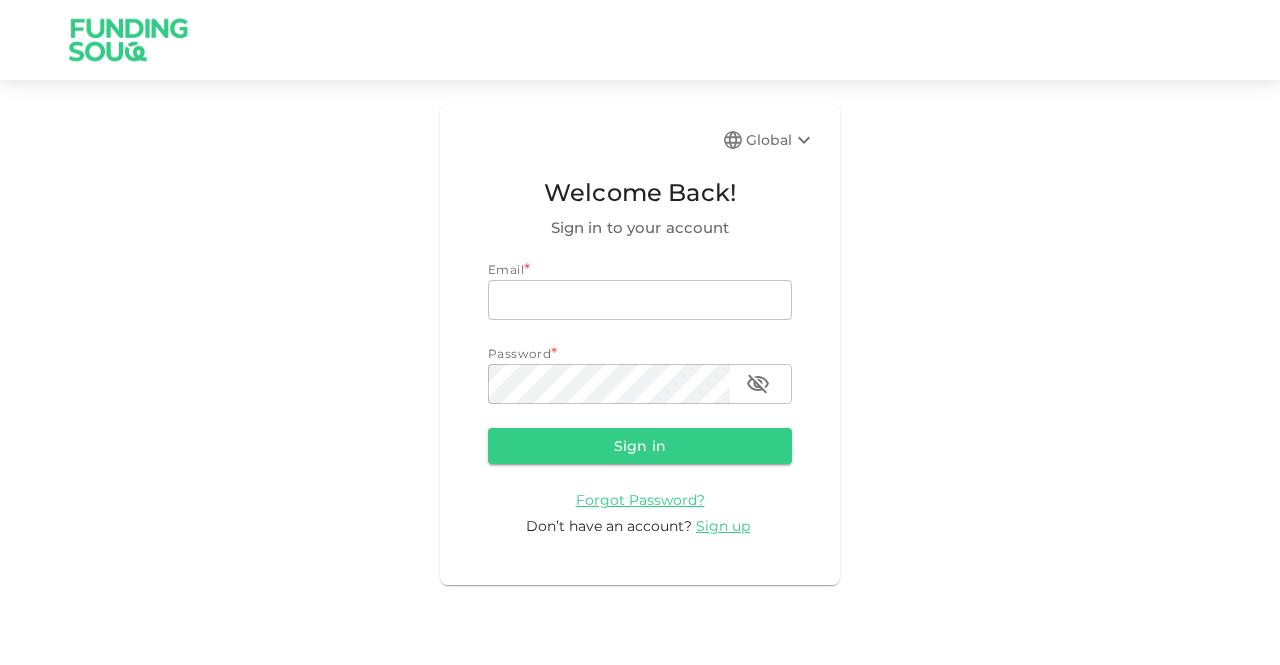 scroll, scrollTop: 0, scrollLeft: 0, axis: both 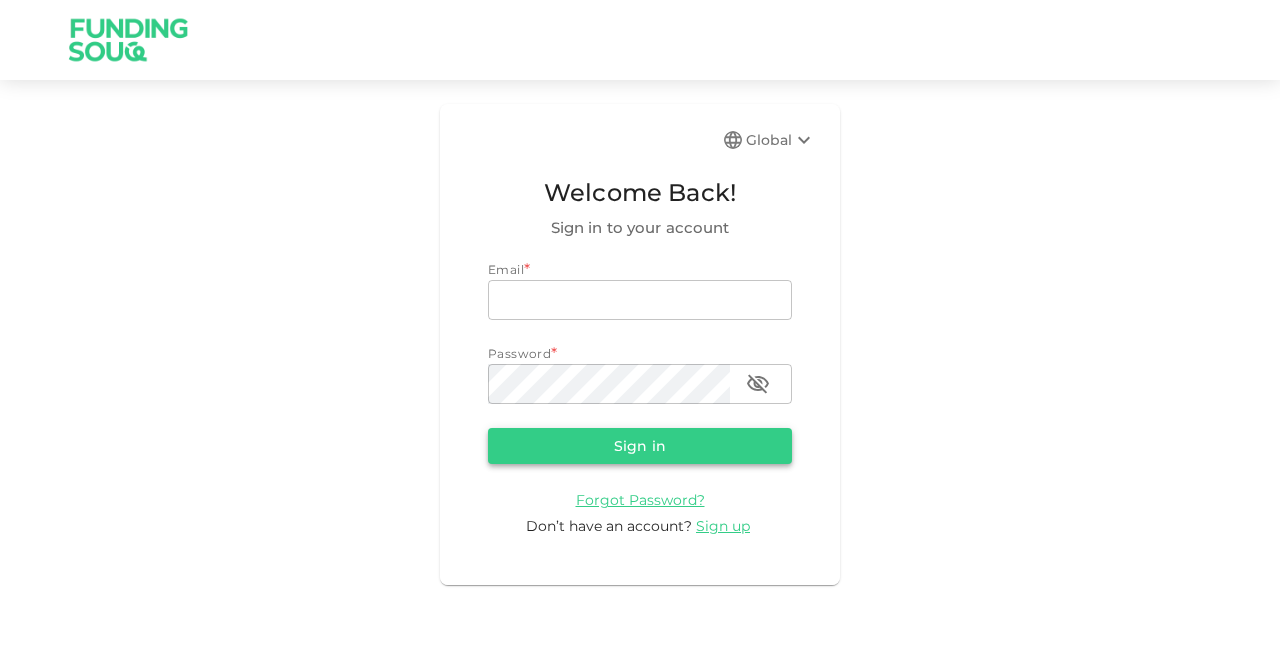 type on "[EMAIL]" 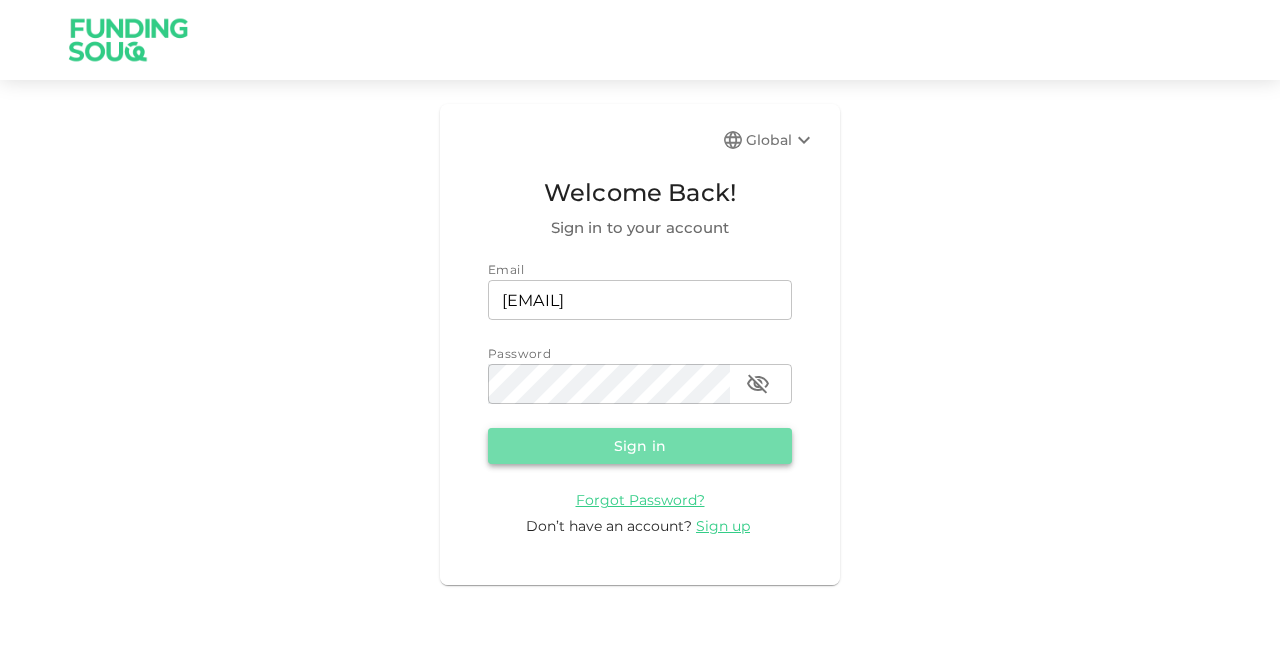 click on "Sign in" at bounding box center (640, 446) 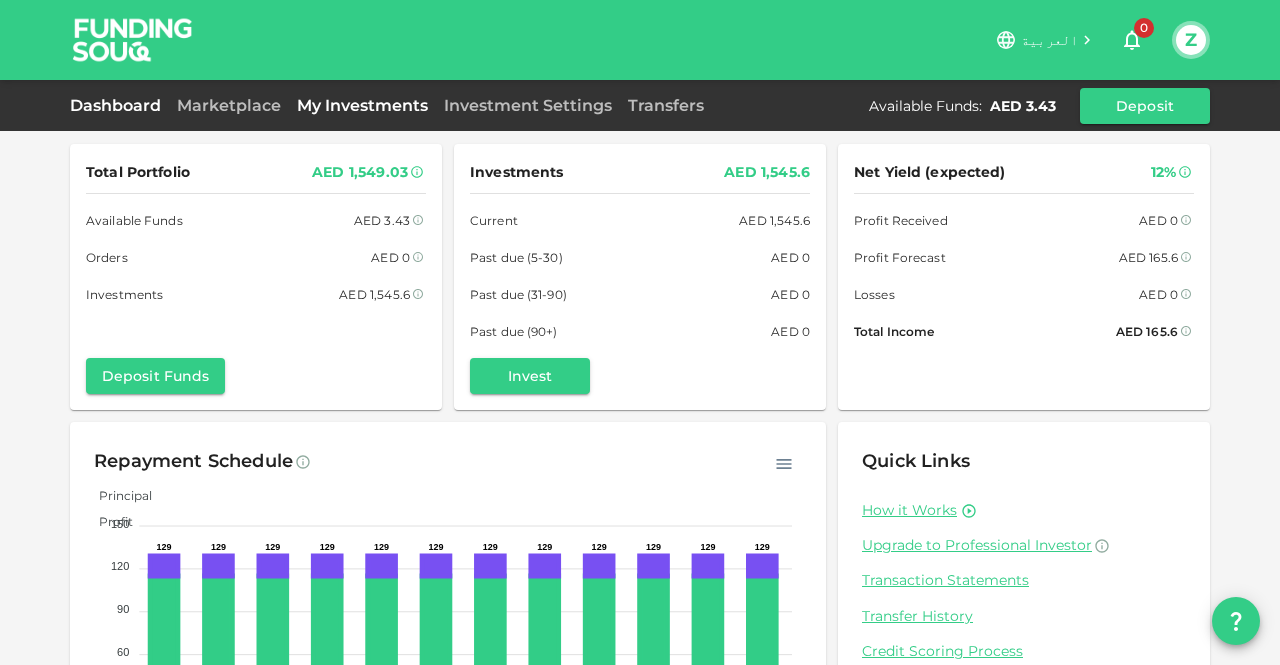 click on "My Investments" at bounding box center (362, 105) 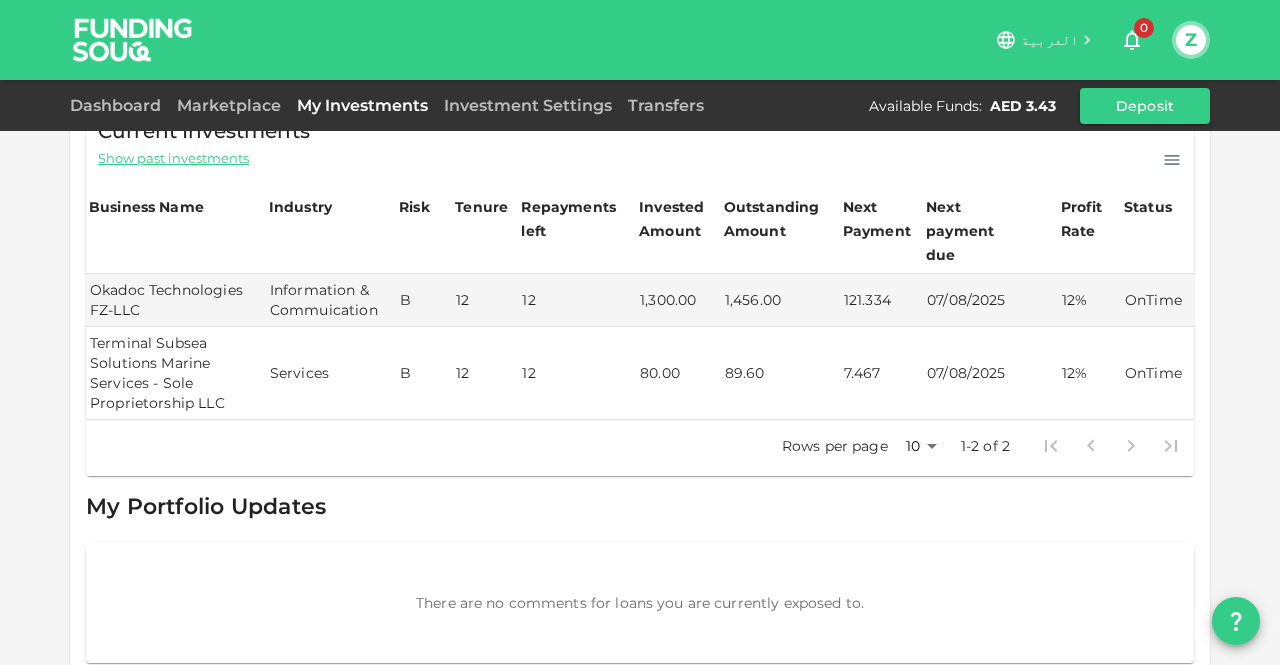 scroll, scrollTop: 0, scrollLeft: 0, axis: both 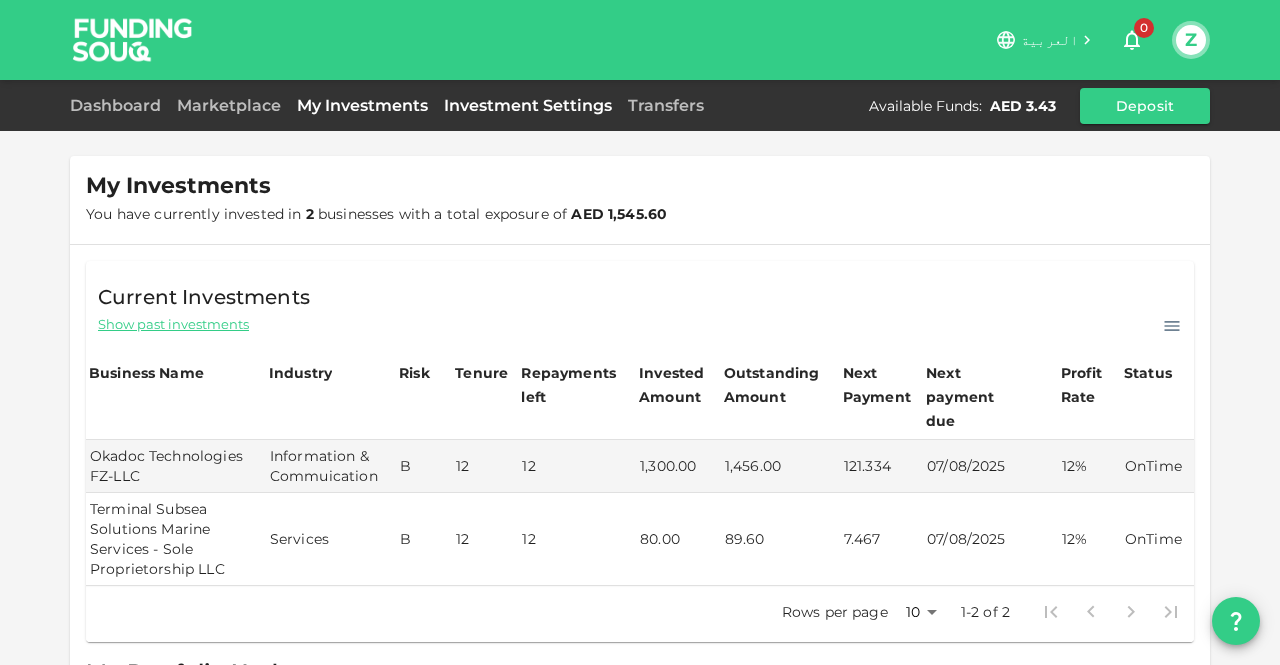 click on "Investment Settings" at bounding box center (528, 105) 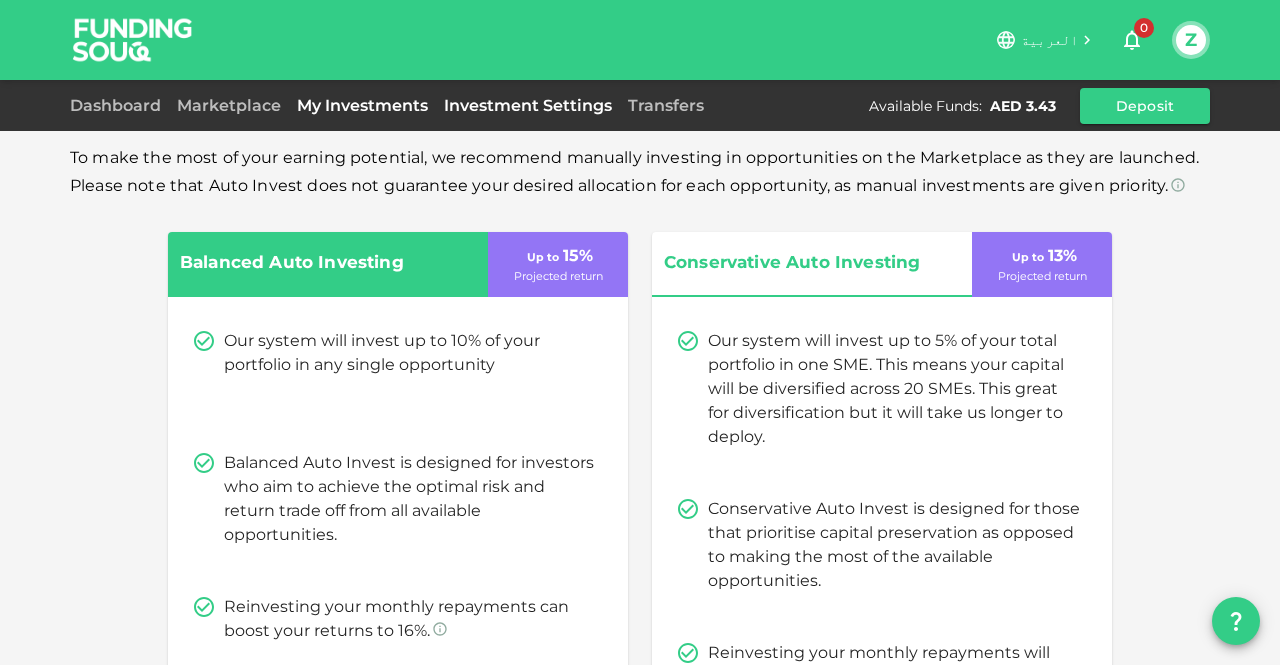 click on "My Investments" at bounding box center [362, 105] 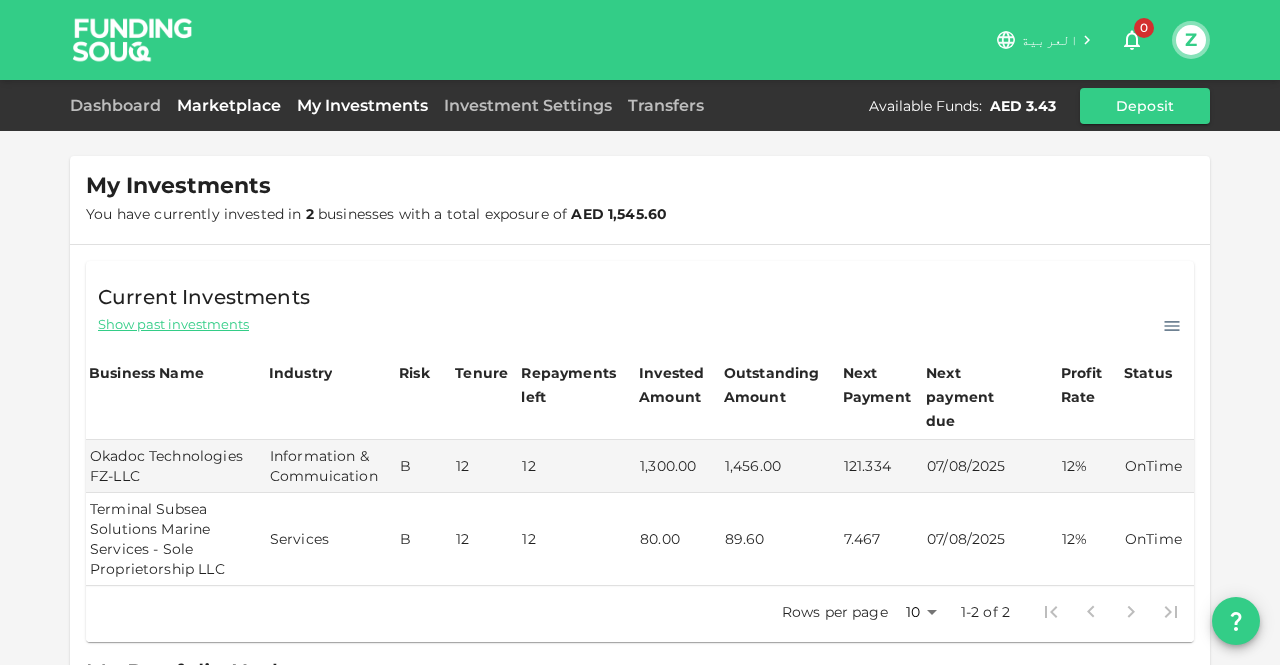 click on "Marketplace" at bounding box center (229, 105) 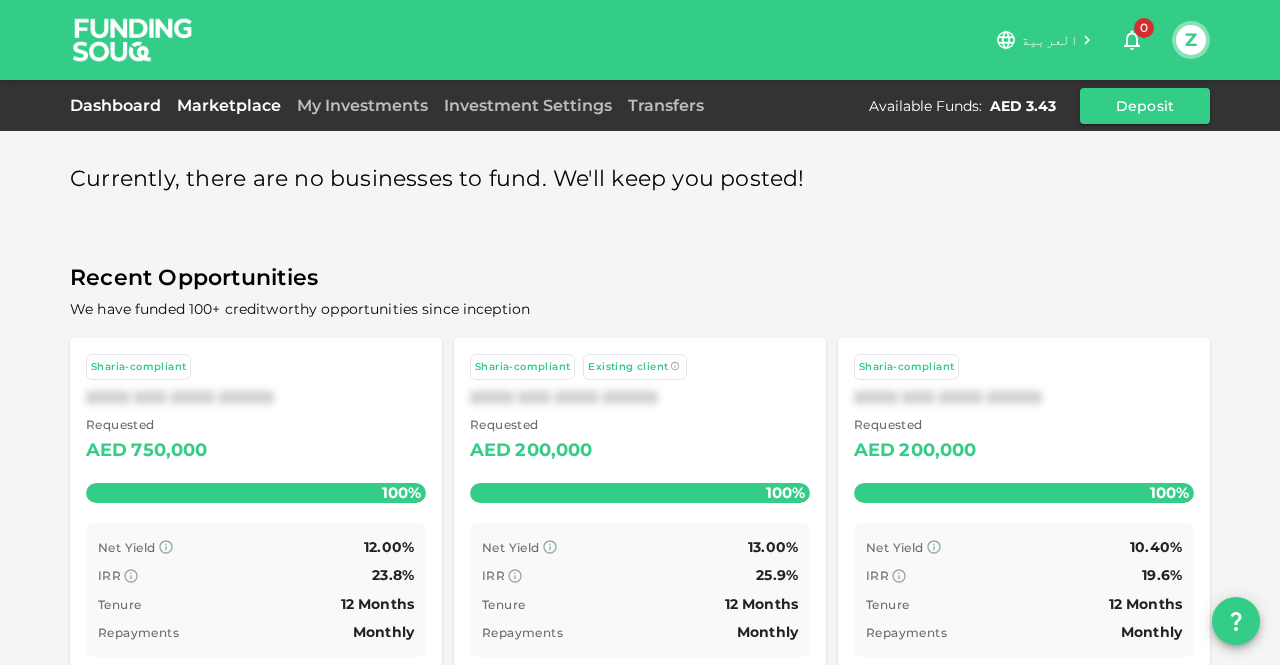 click on "Dashboard" at bounding box center [119, 105] 